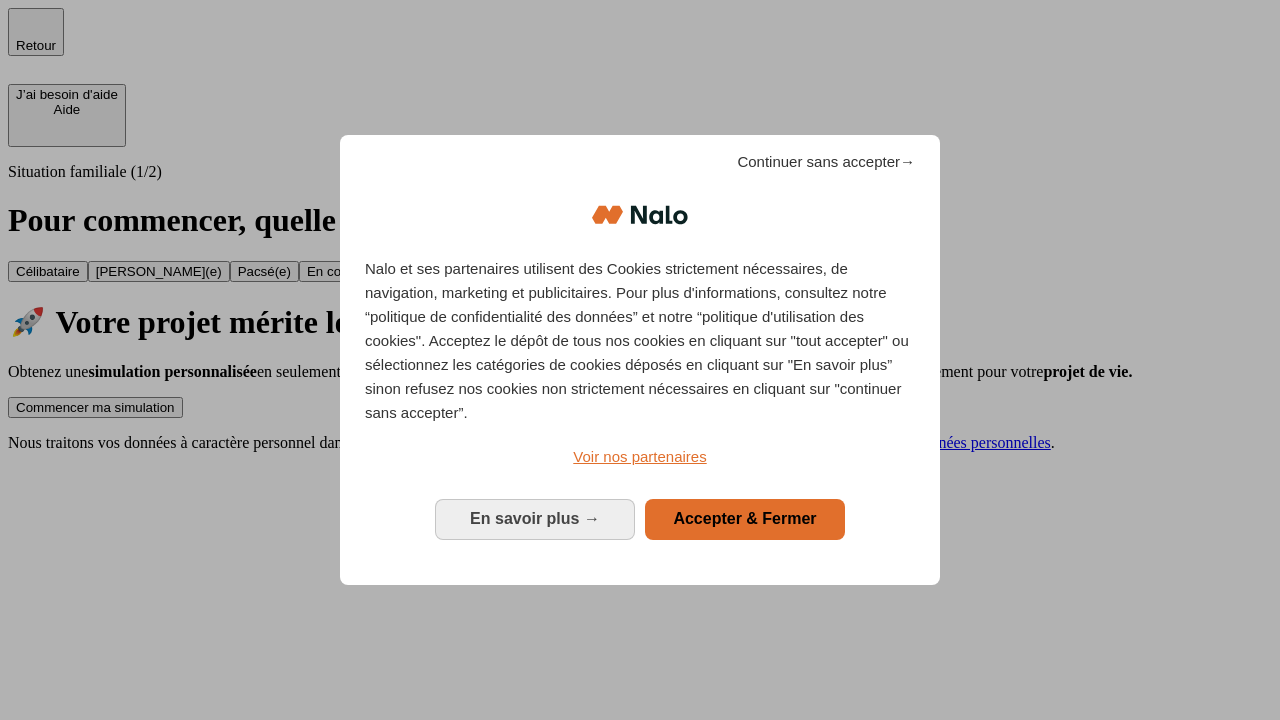 scroll, scrollTop: 0, scrollLeft: 0, axis: both 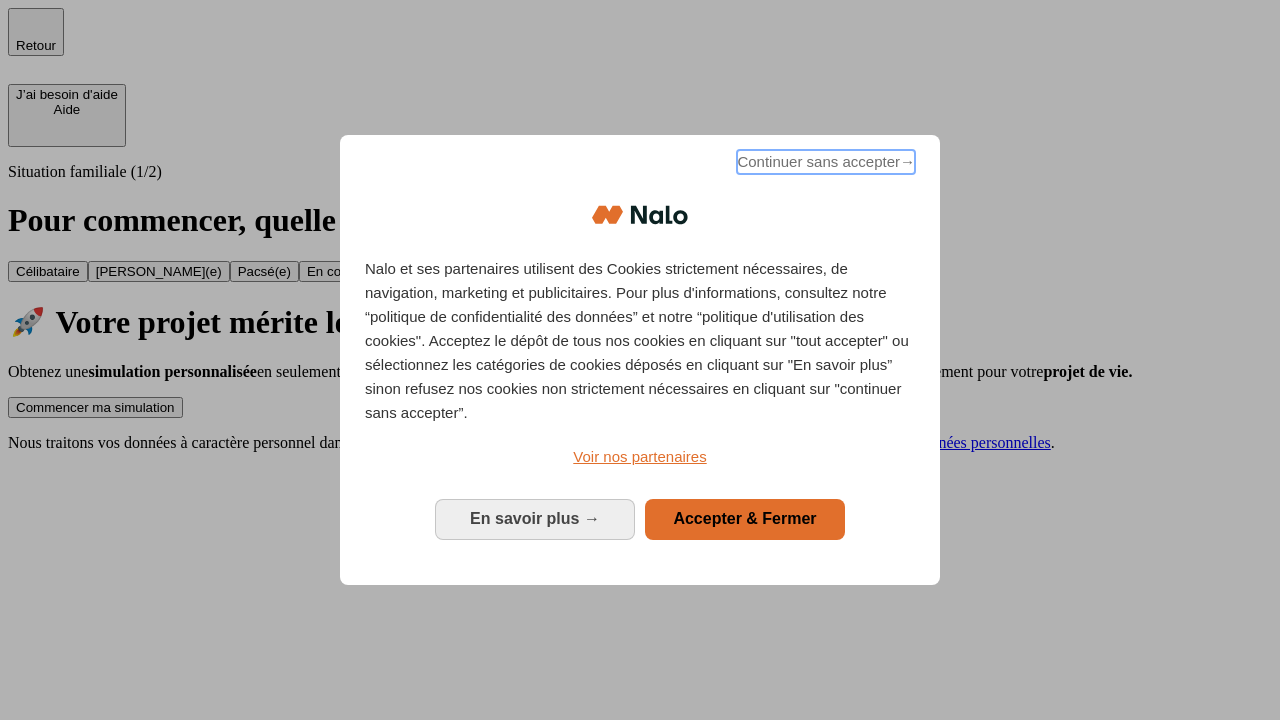 click on "Continuer sans accepter  →" at bounding box center [826, 162] 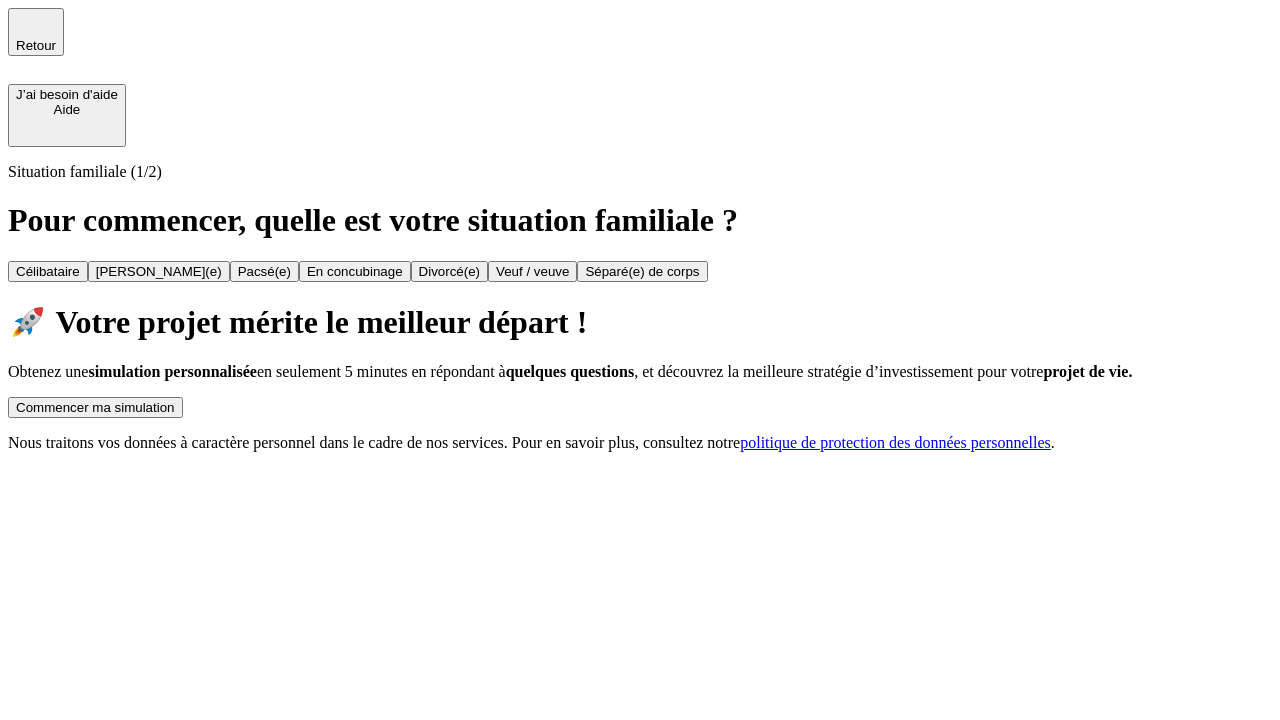 click on "Commencer ma simulation" at bounding box center [95, 407] 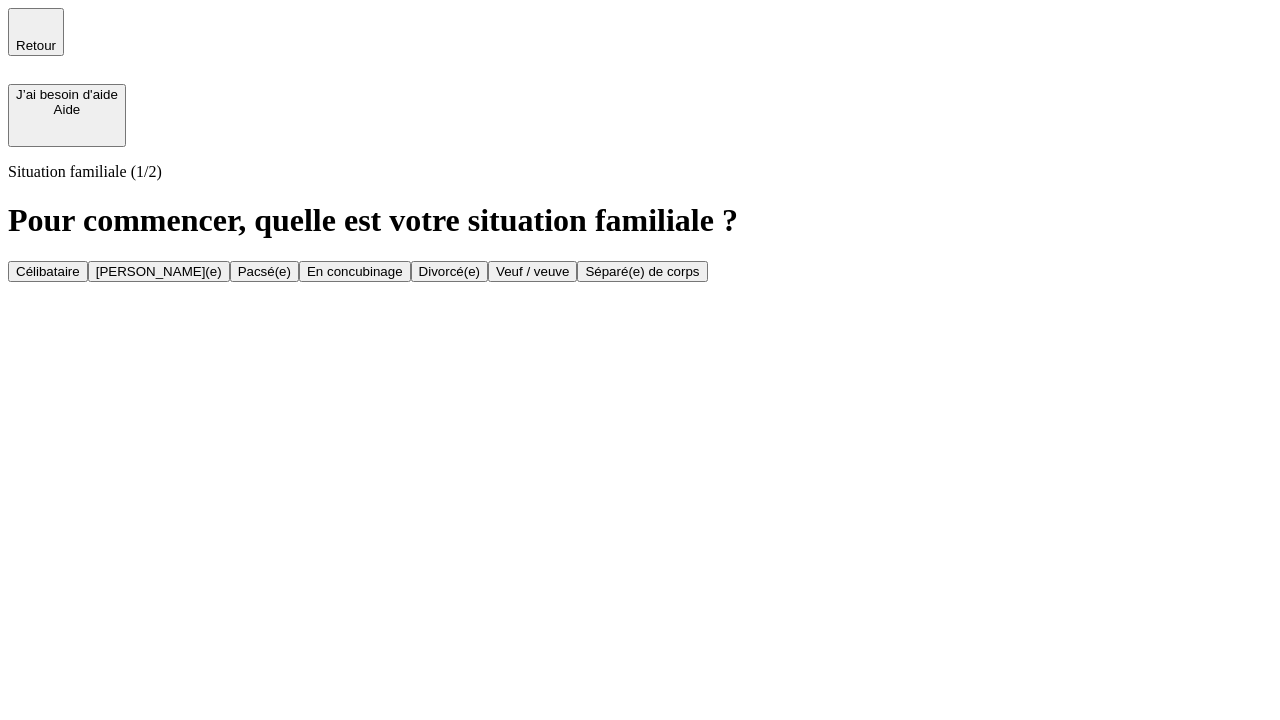 click on "[PERSON_NAME](e)" at bounding box center (159, 271) 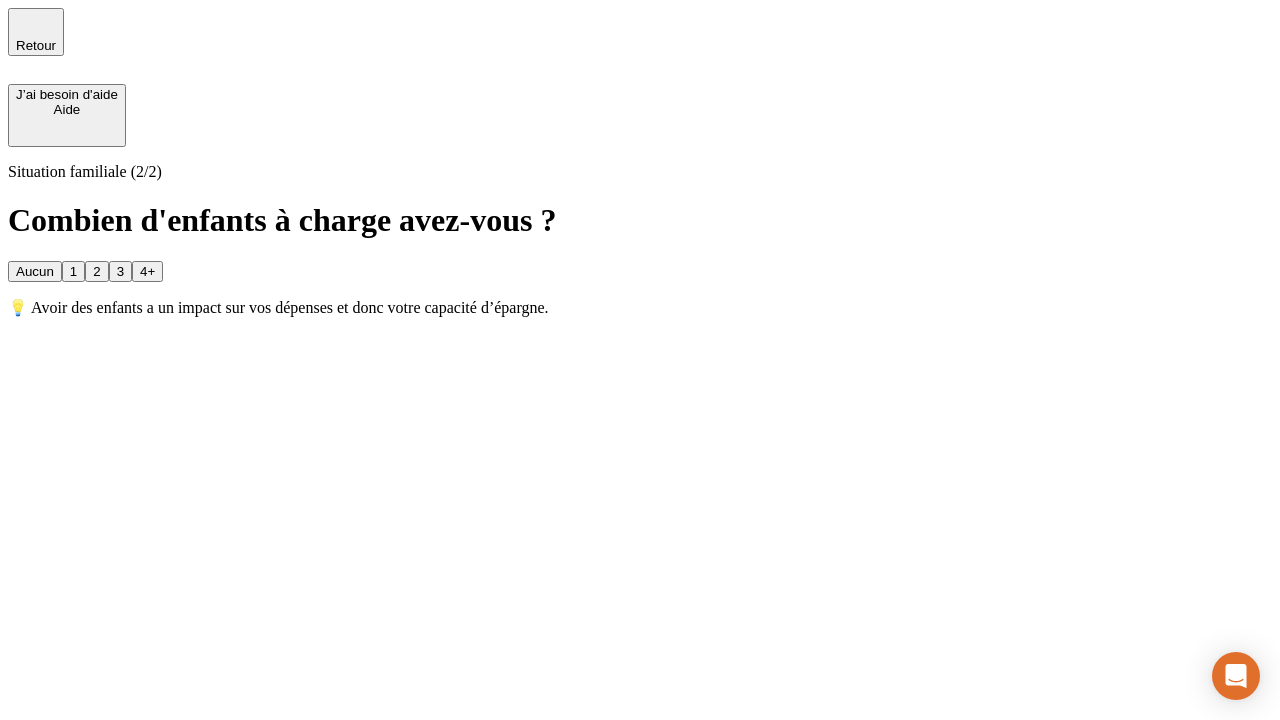click on "1" at bounding box center [73, 271] 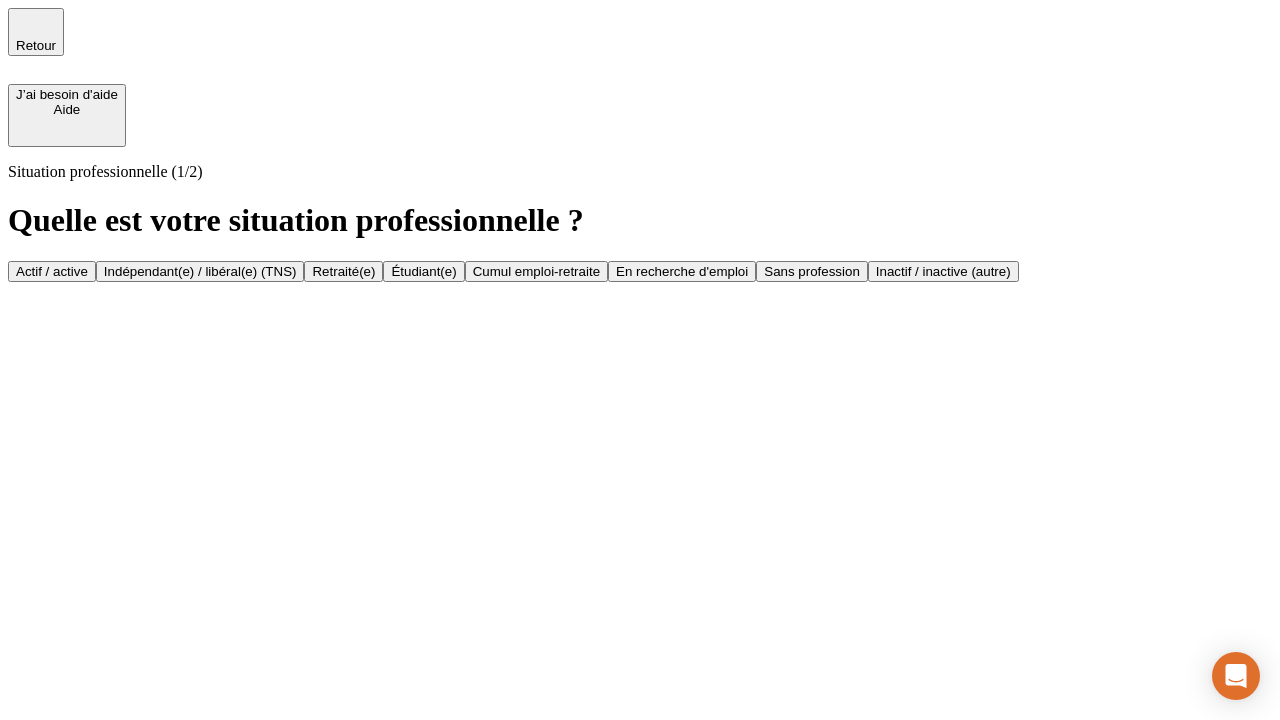 click on "Actif / active" at bounding box center [52, 271] 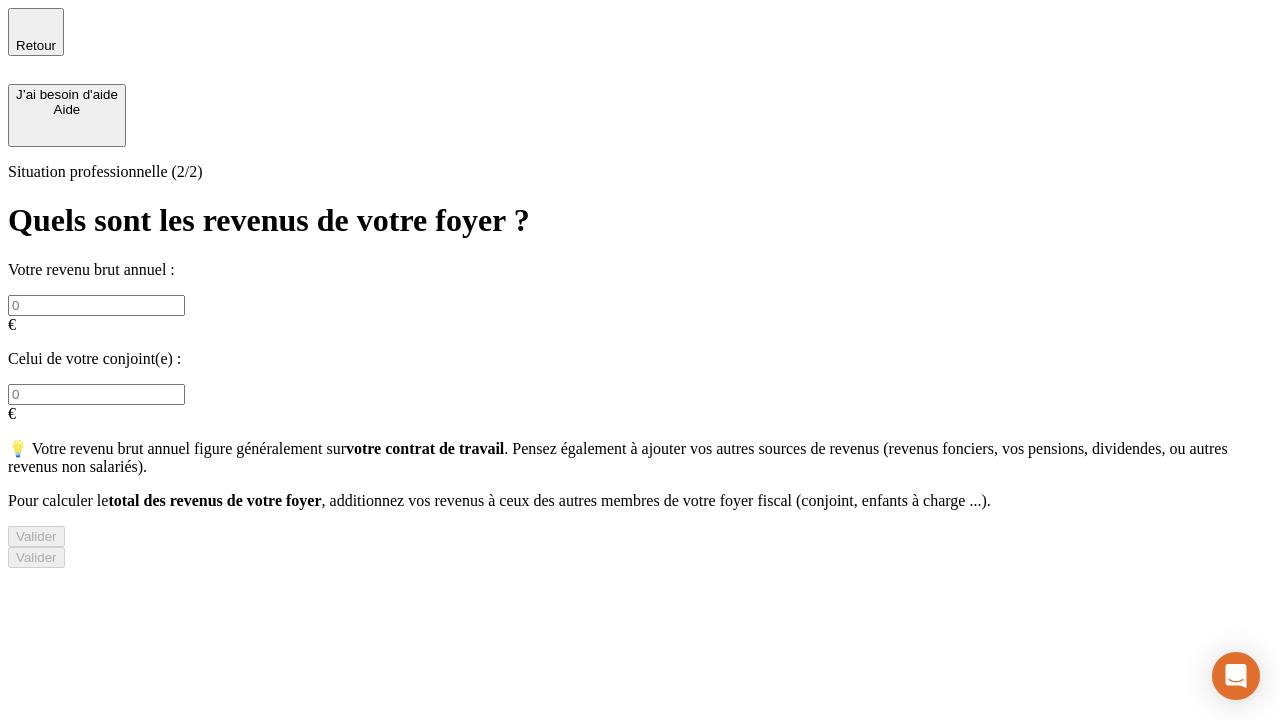 click at bounding box center [96, 305] 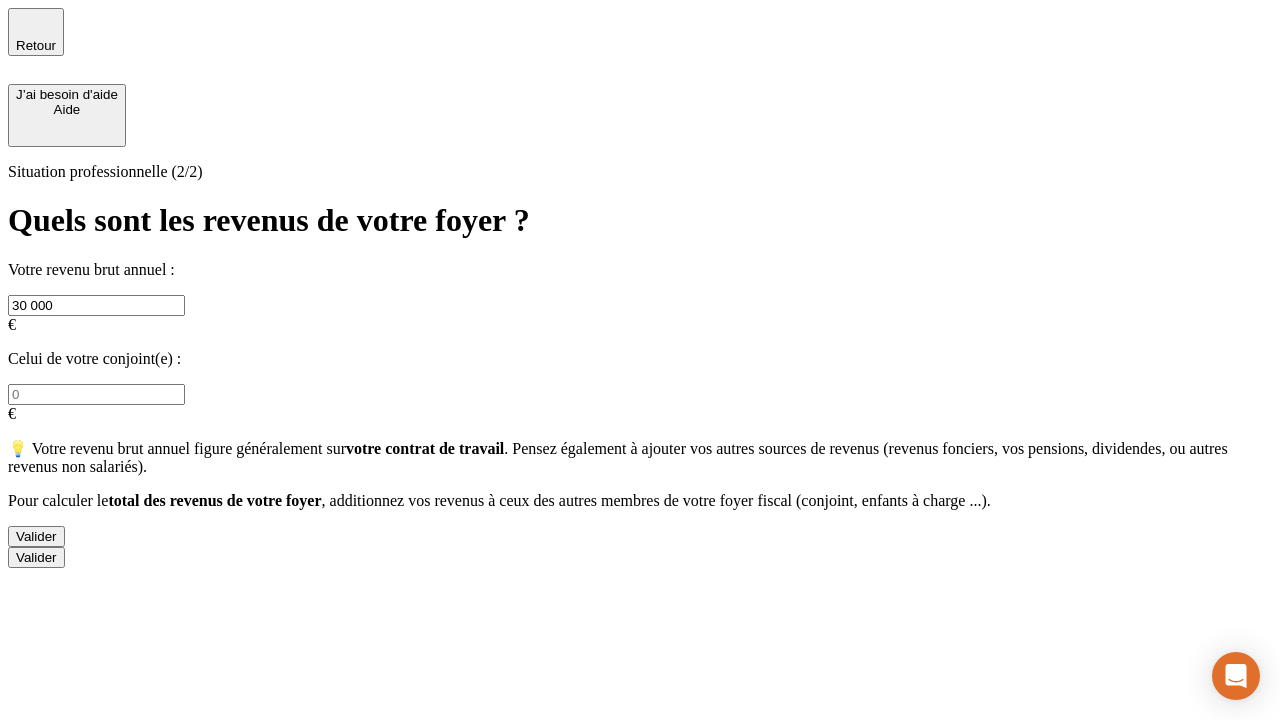 type on "30 000" 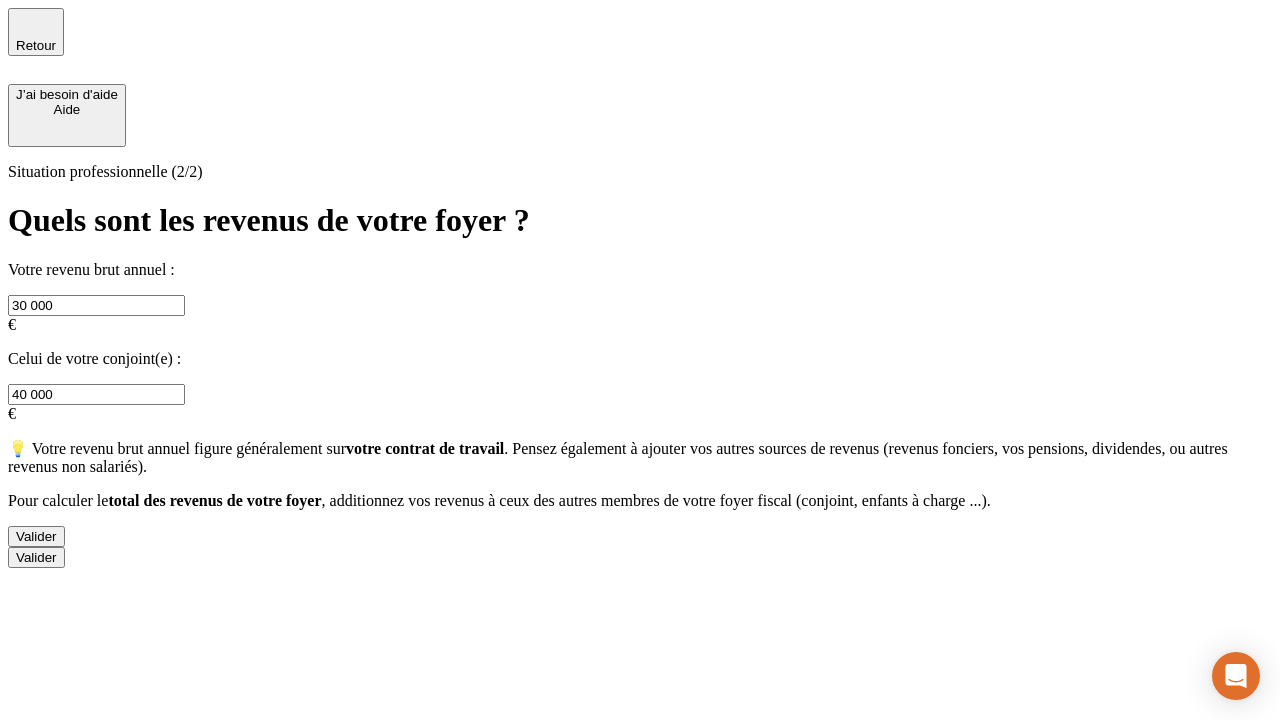 click on "Valider" at bounding box center [36, 536] 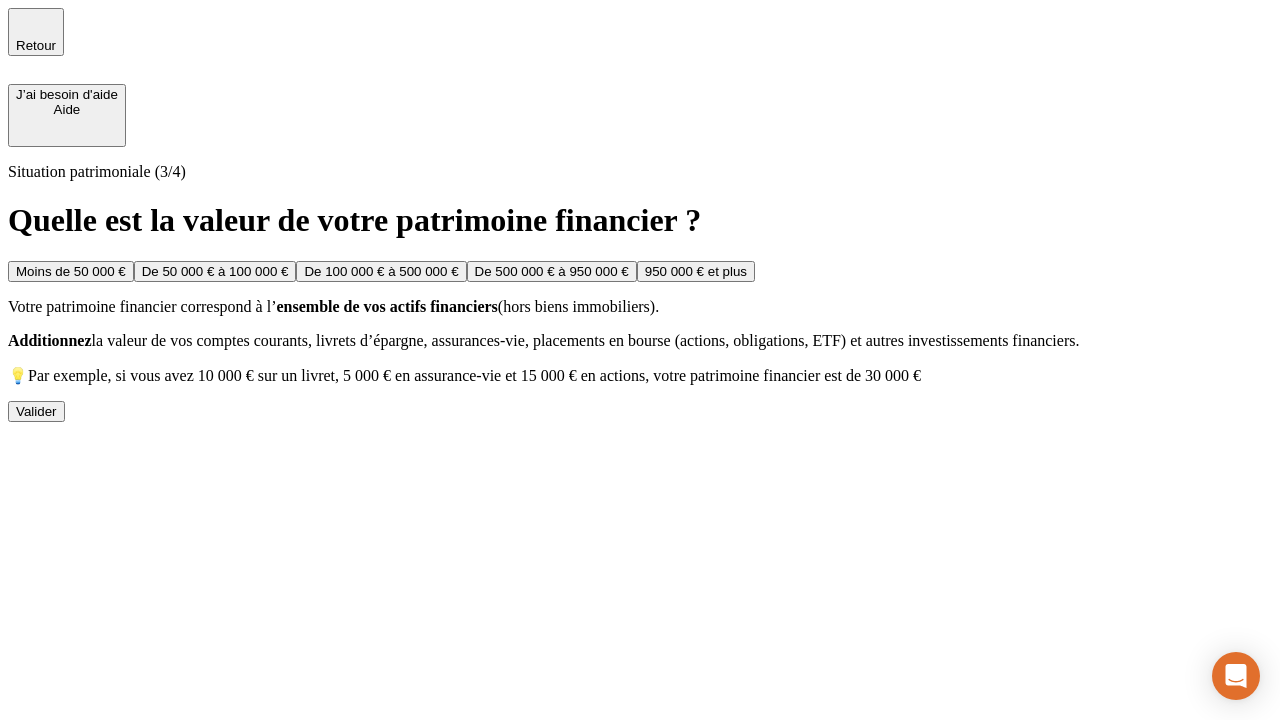 click on "Moins de 50 000 €" at bounding box center (71, 271) 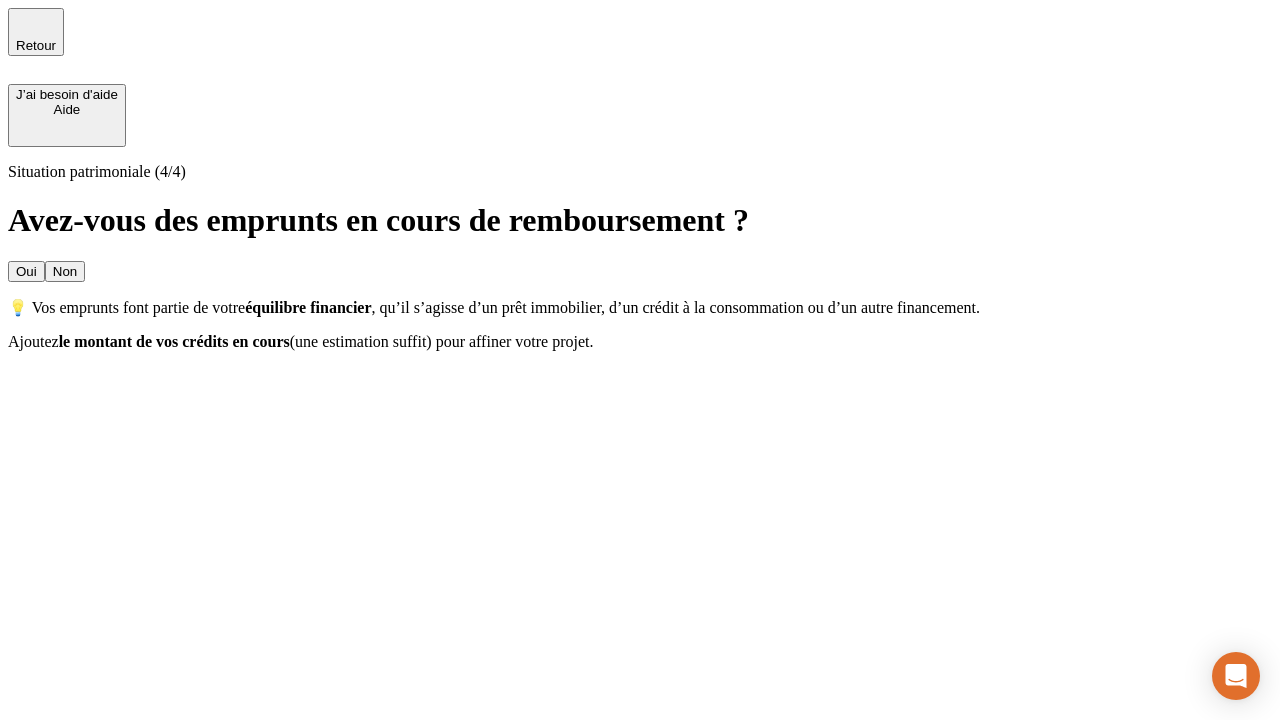 click on "Oui" at bounding box center (26, 271) 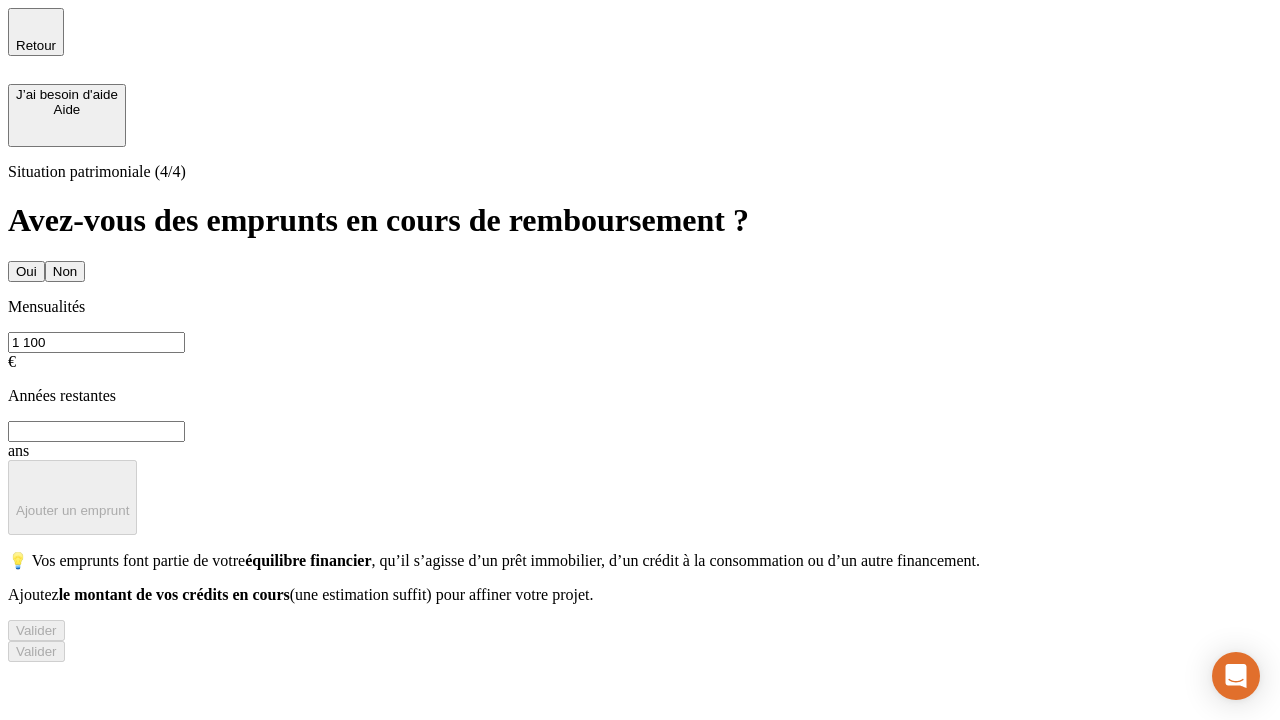 type on "1 100" 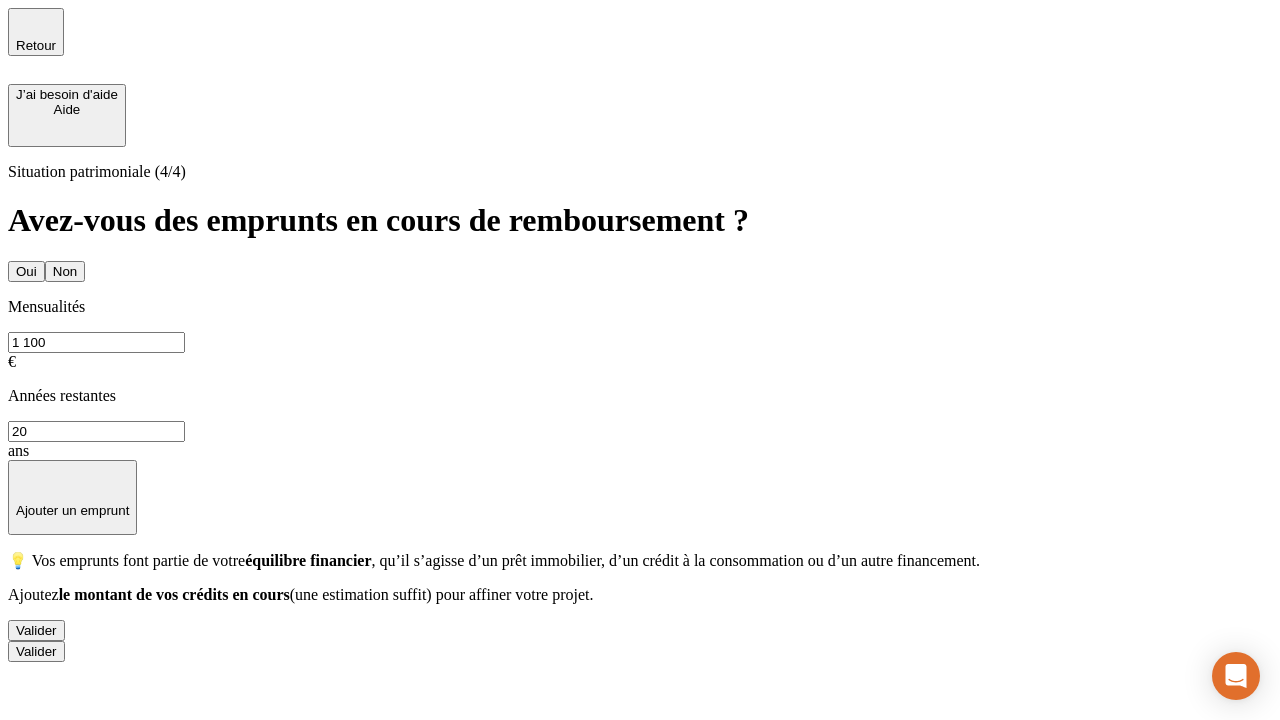 click on "Valider" at bounding box center [36, 630] 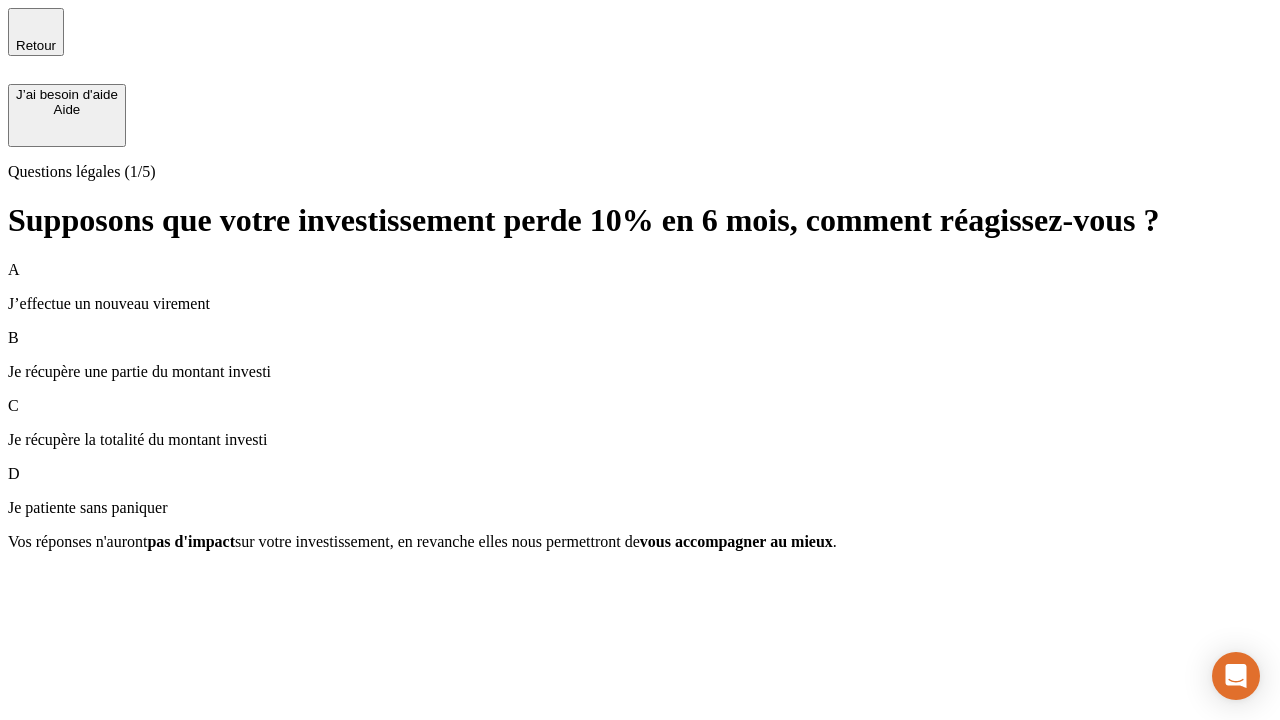 click on "Je récupère une partie du montant investi" at bounding box center (640, 372) 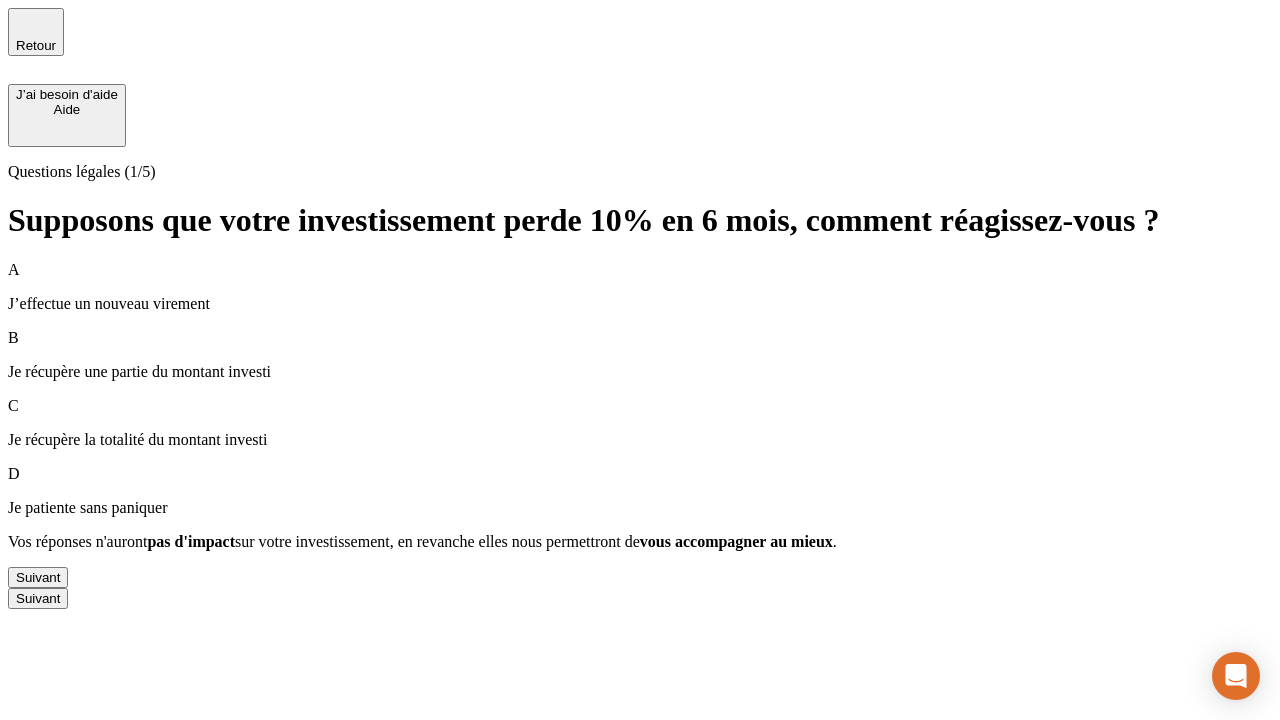 click on "Suivant" at bounding box center [38, 577] 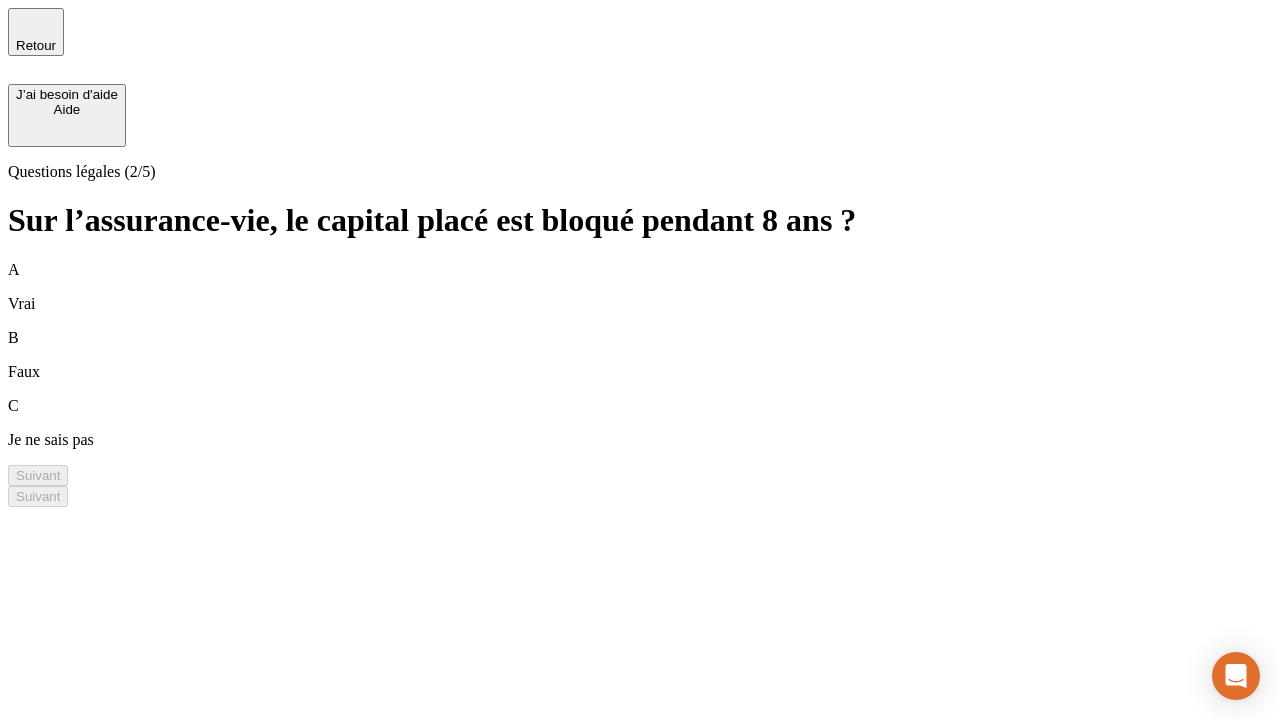 click on "A Vrai" at bounding box center (640, 287) 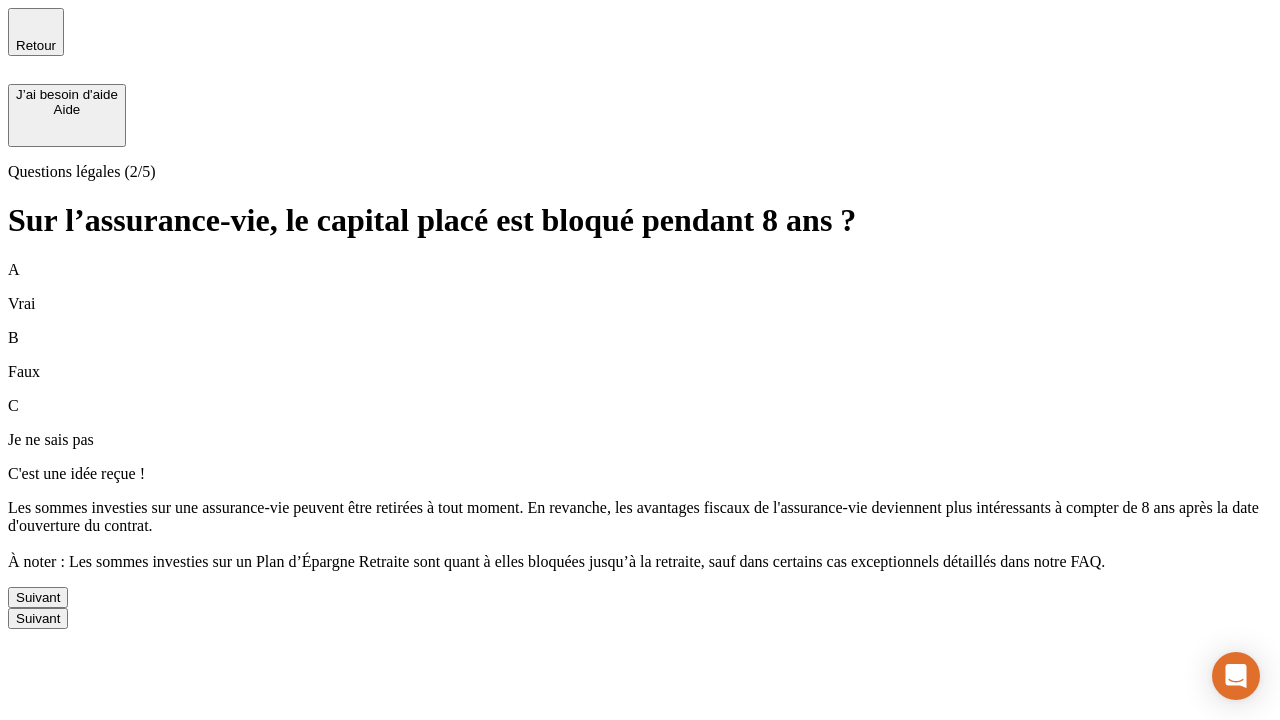 click on "Suivant" at bounding box center [38, 597] 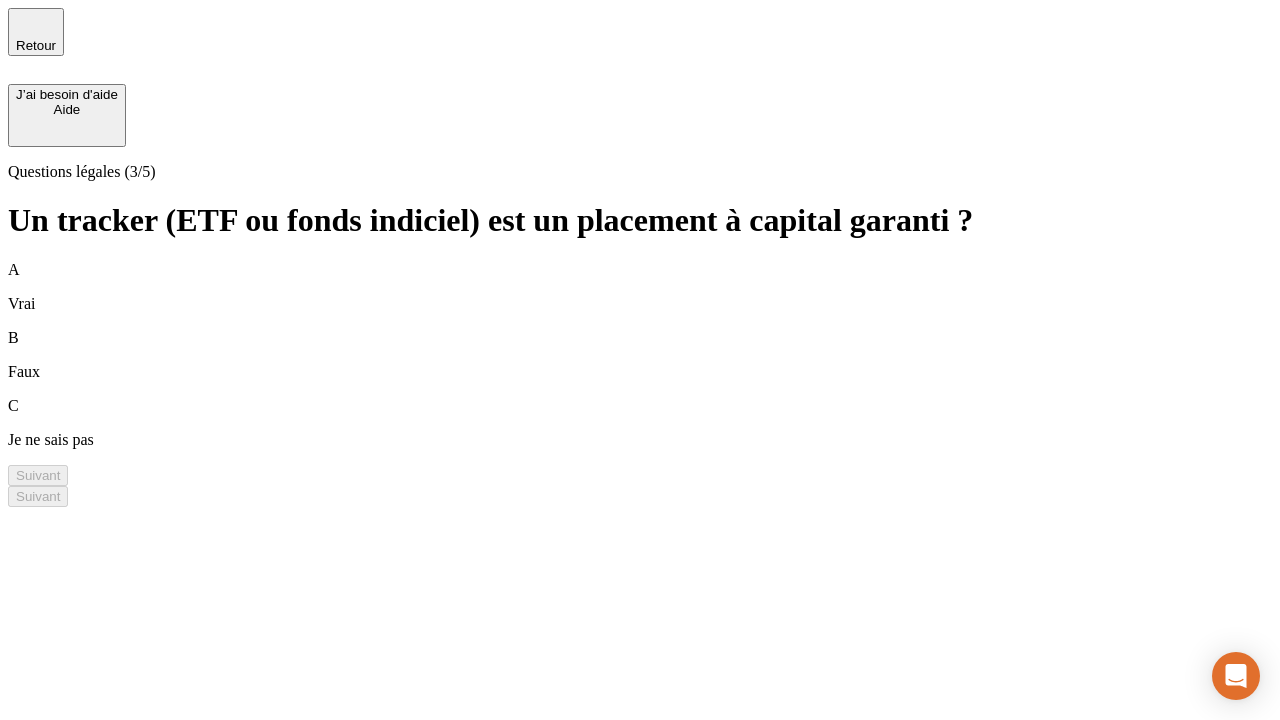 click on "B Faux" at bounding box center [640, 355] 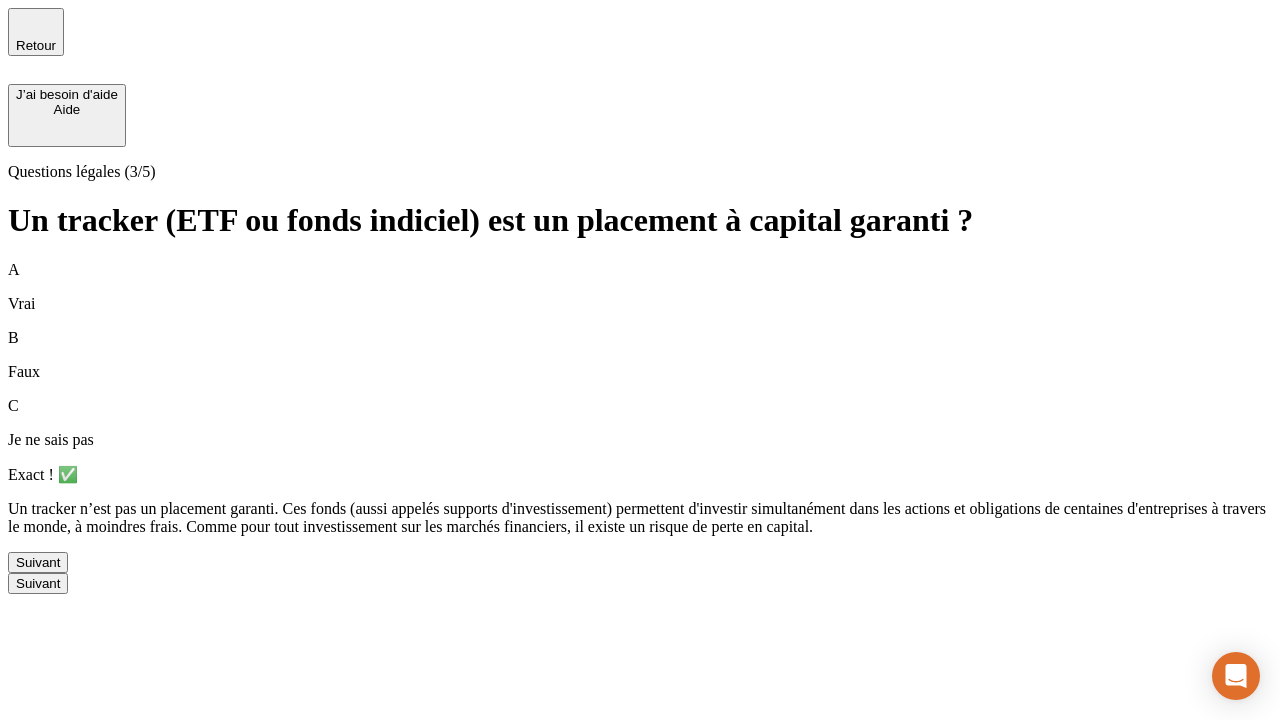 click on "Suivant" at bounding box center [38, 562] 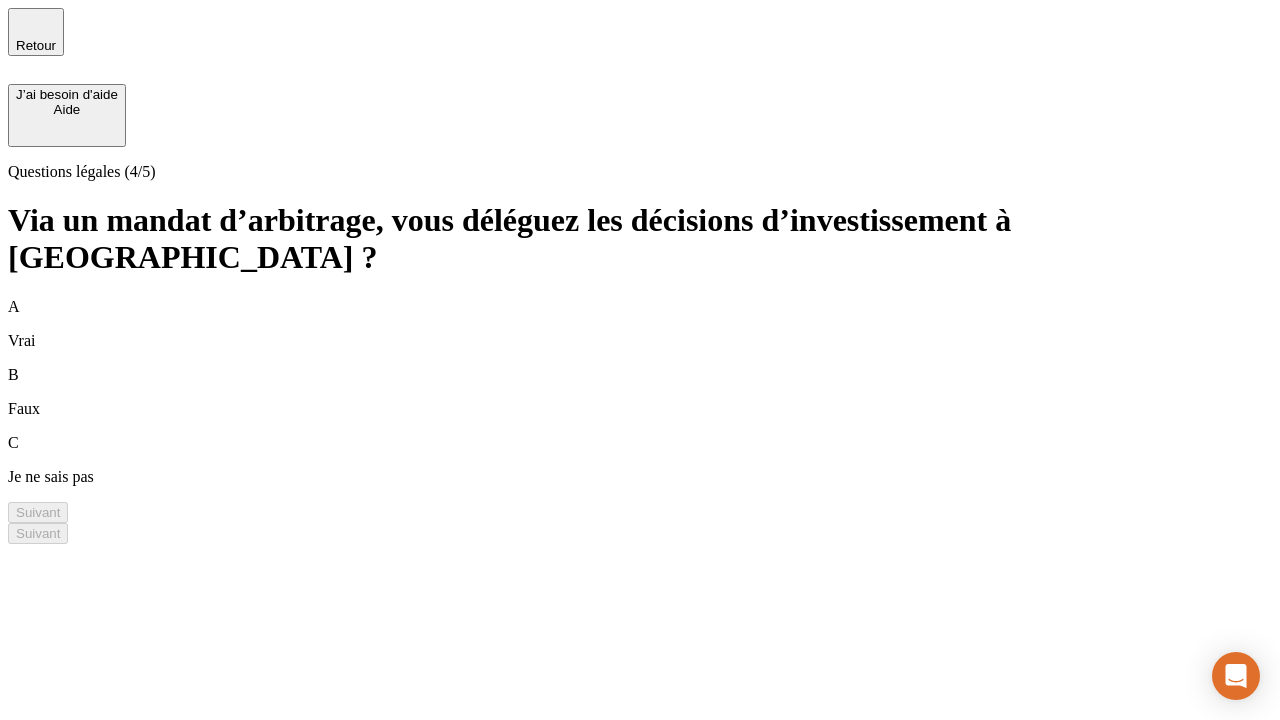 click on "A Vrai" at bounding box center (640, 324) 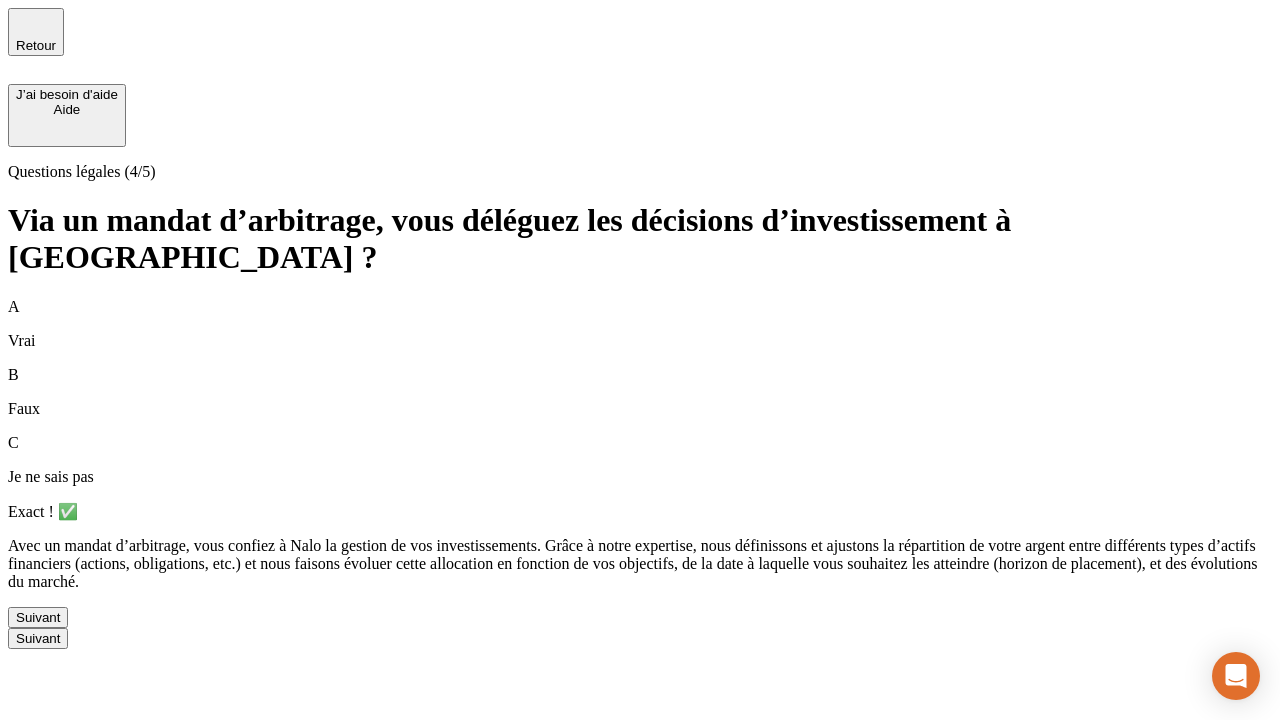 click on "Suivant" at bounding box center (38, 617) 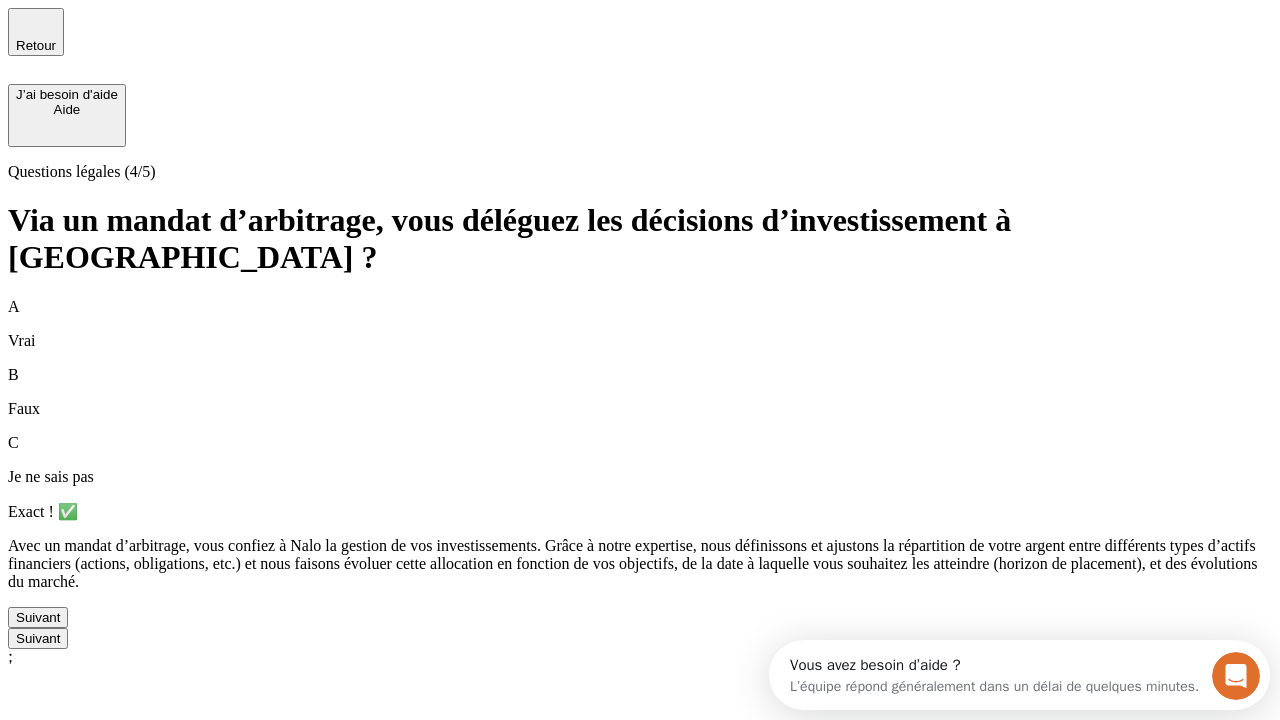 scroll, scrollTop: 0, scrollLeft: 0, axis: both 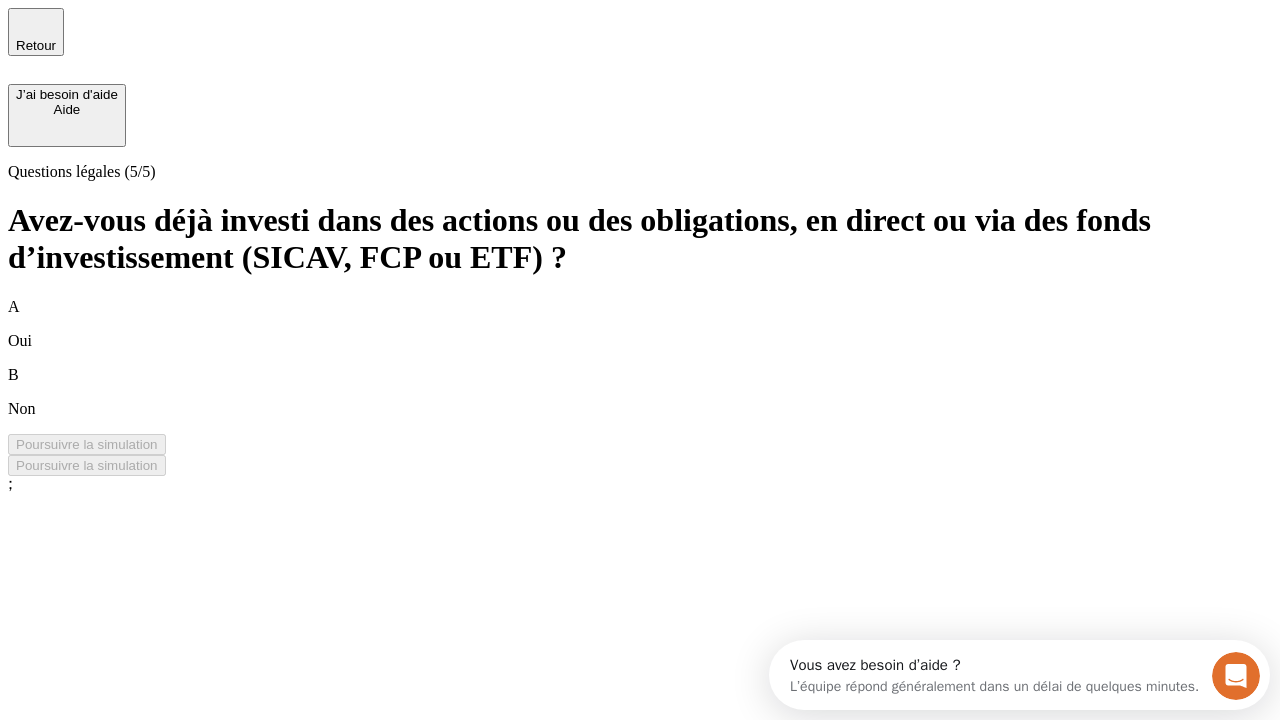 click on "B Non" at bounding box center (640, 392) 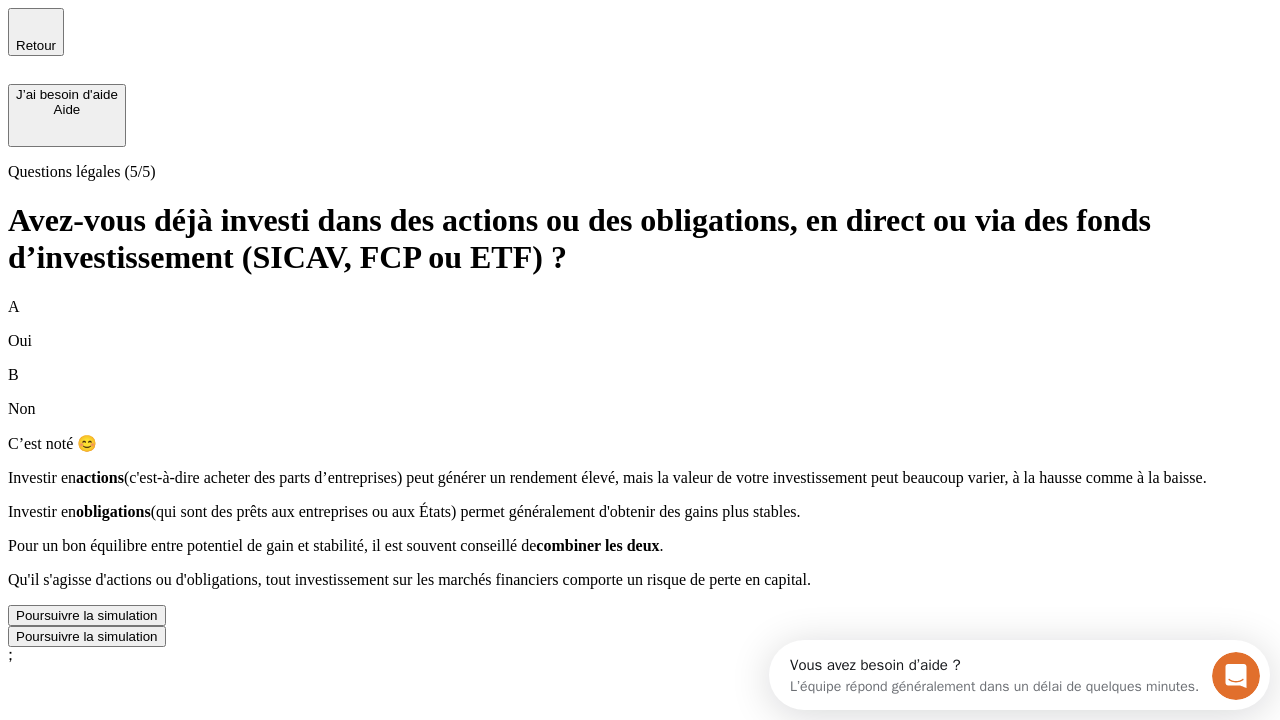 click on "Poursuivre la simulation" at bounding box center (87, 615) 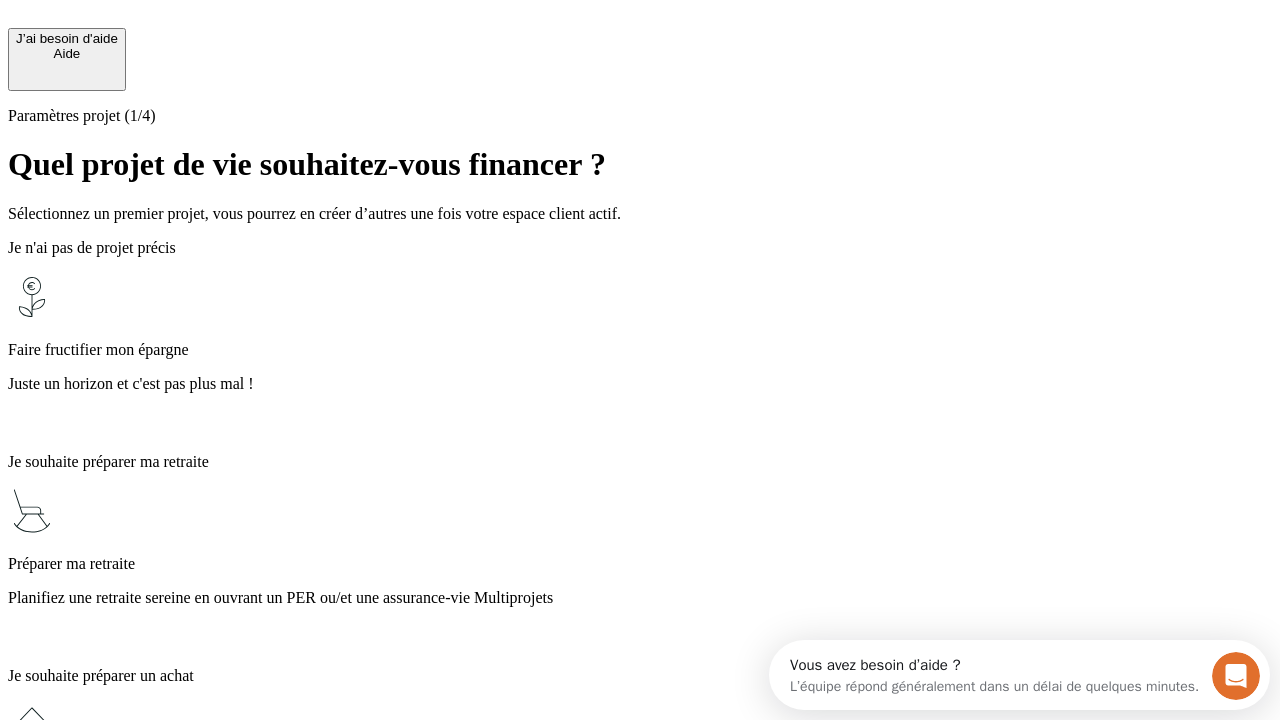 click on "Profitez des avantages fiscaux de l’assurance-vie" at bounding box center (640, 1354) 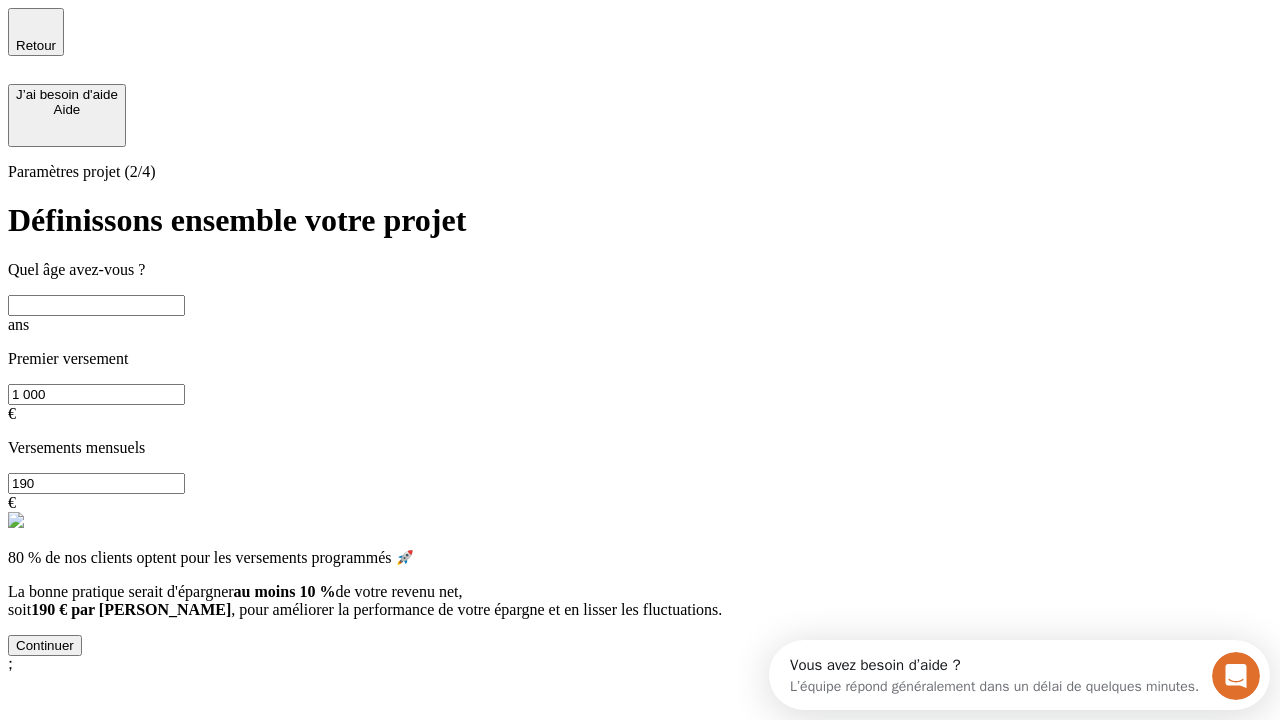 scroll, scrollTop: 18, scrollLeft: 0, axis: vertical 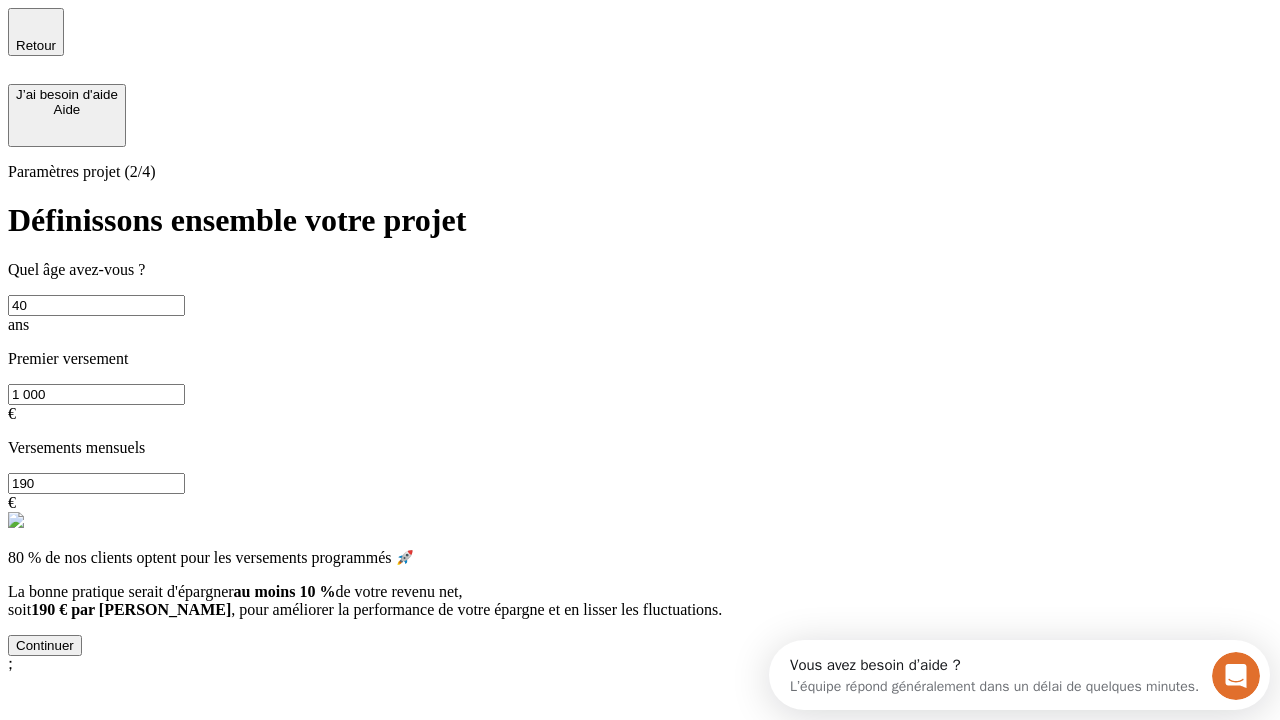 type on "40" 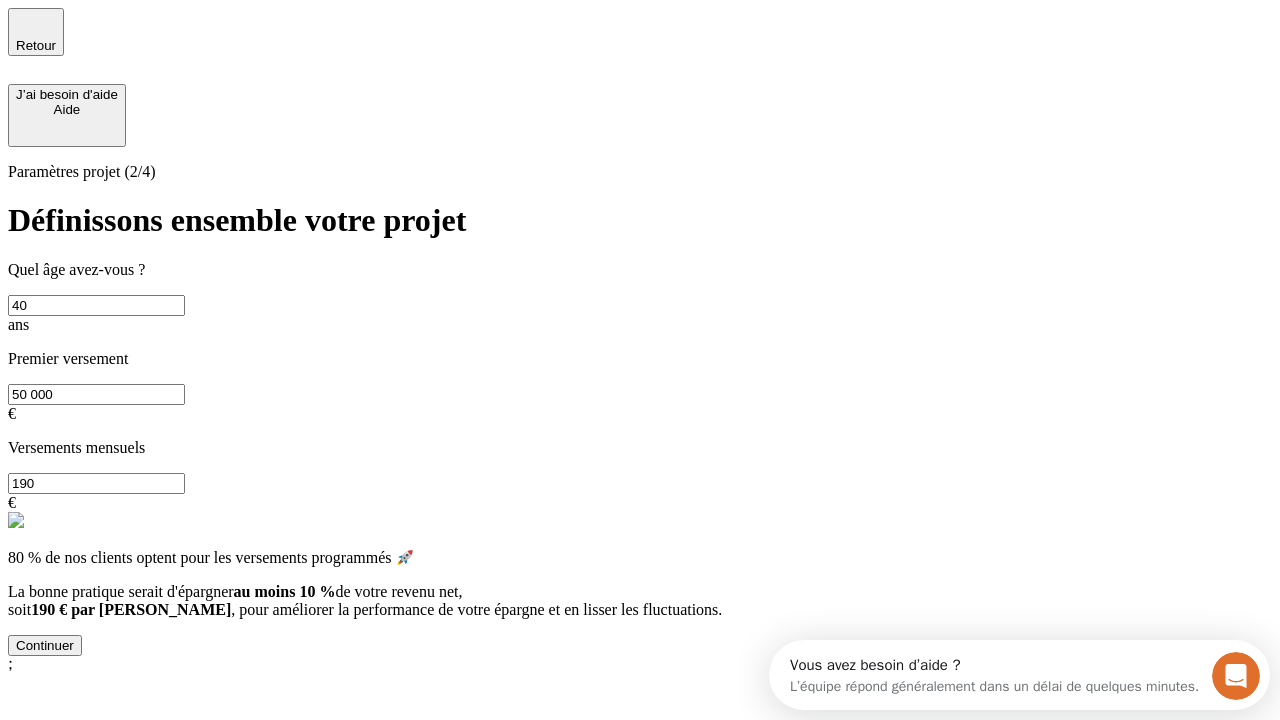 type on "50 000" 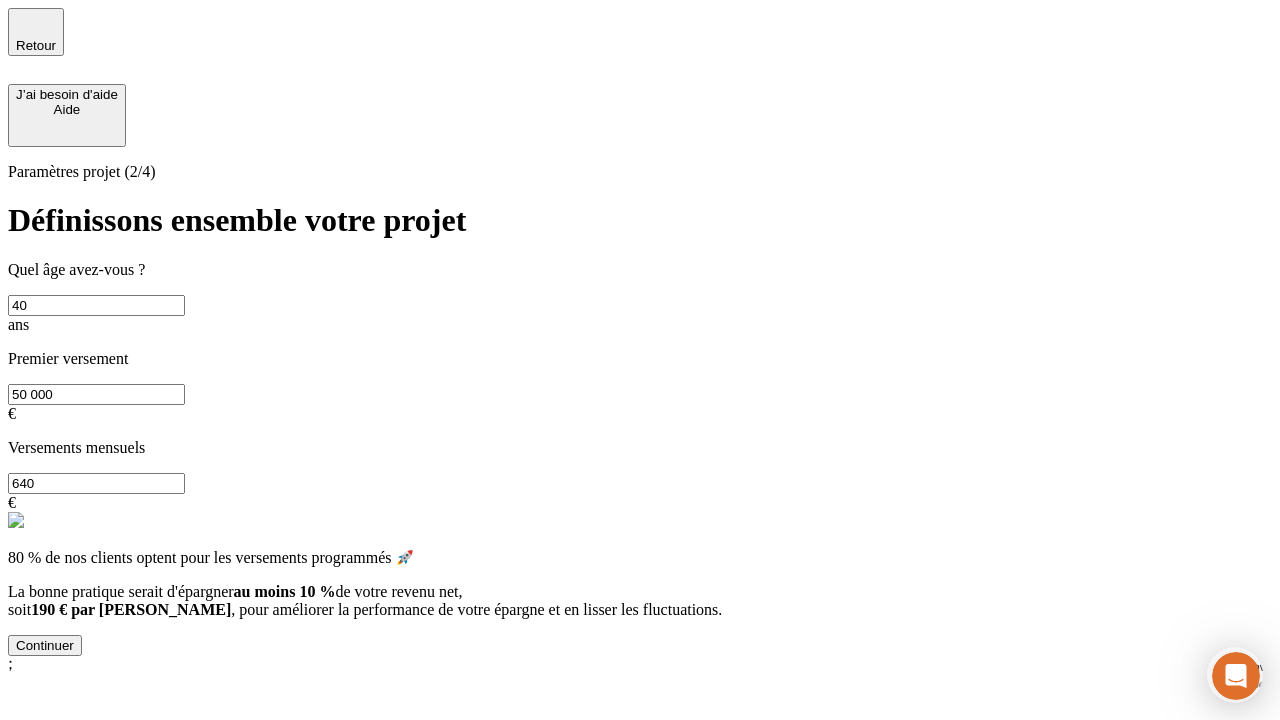 type on "640" 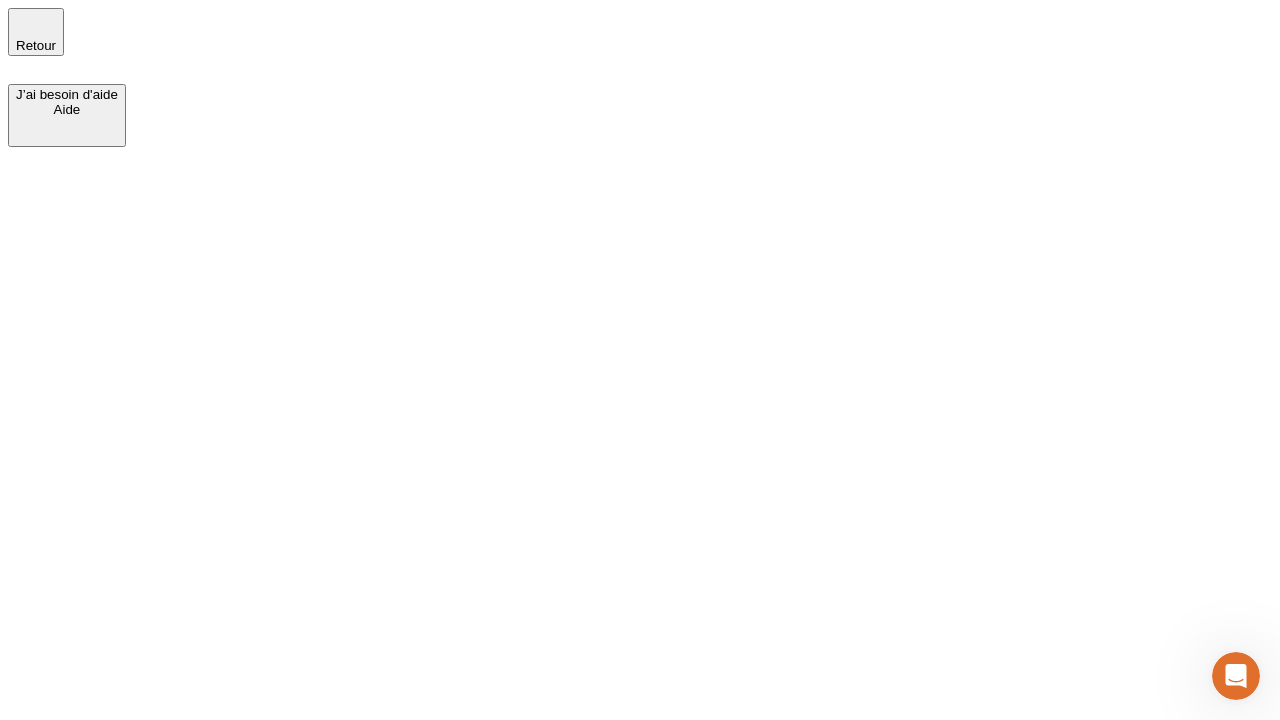 scroll, scrollTop: 0, scrollLeft: 0, axis: both 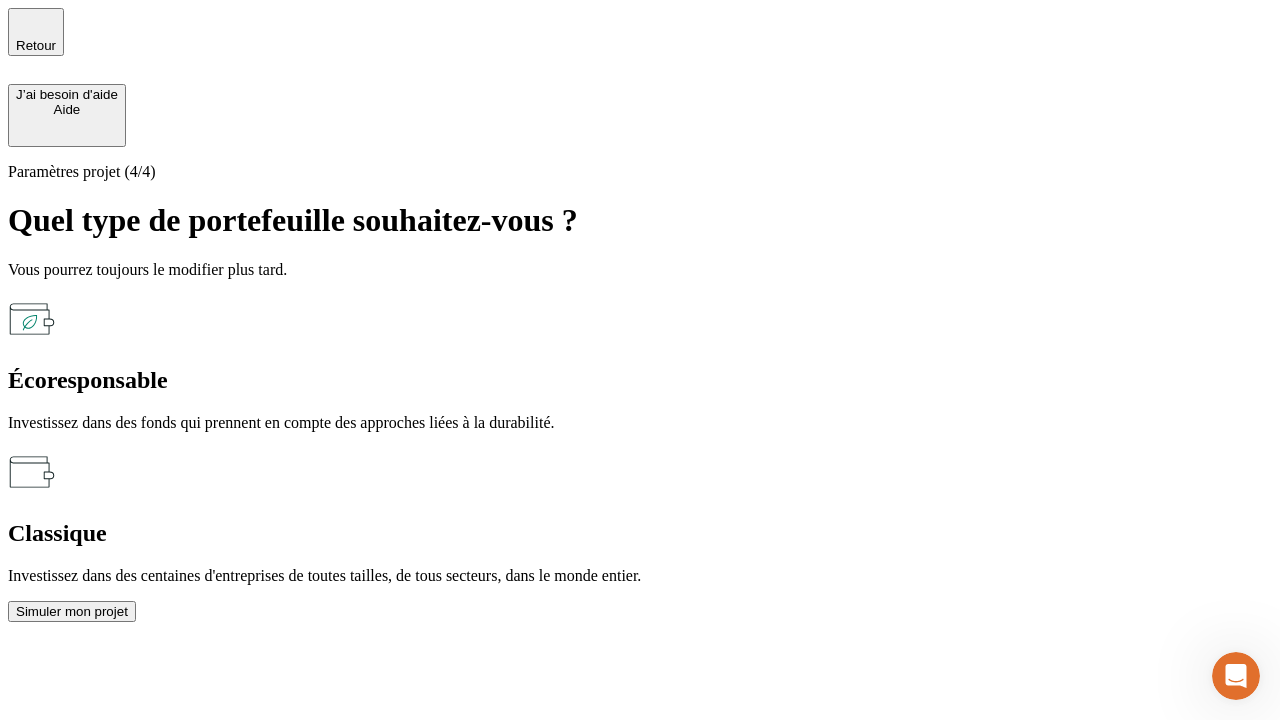 click on "Écoresponsable" at bounding box center [640, 380] 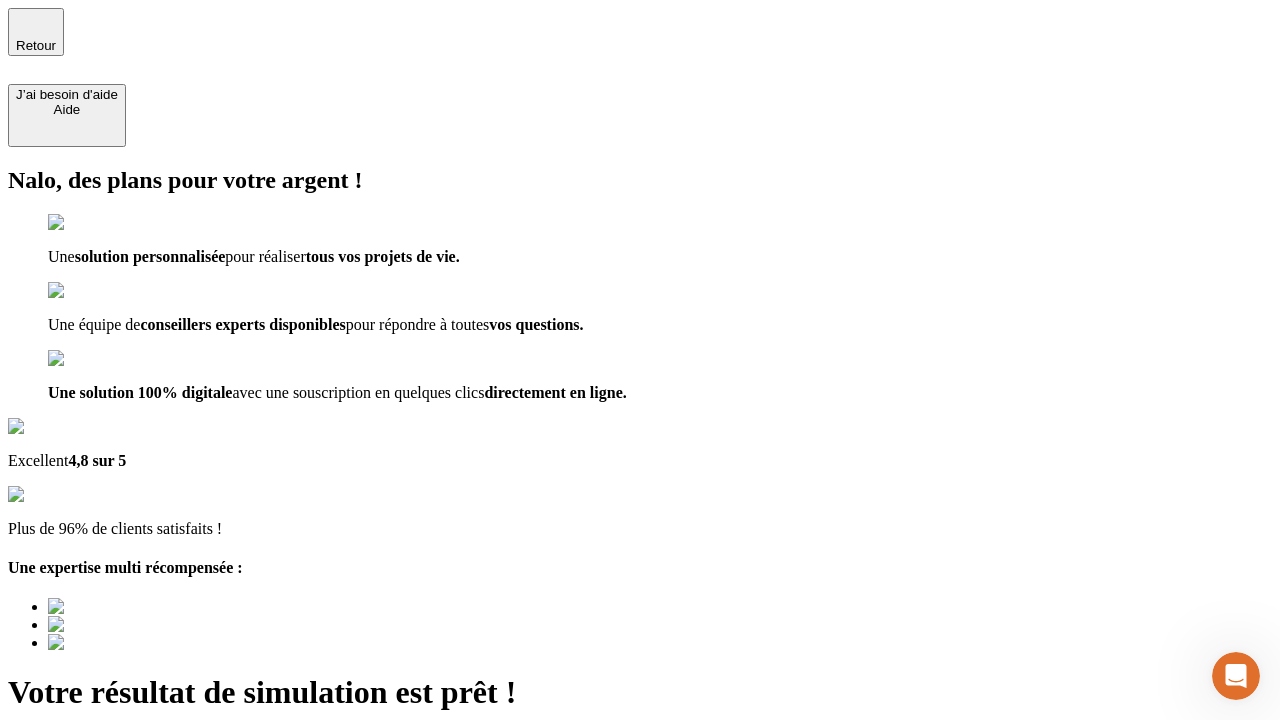 click on "Découvrir ma simulation" at bounding box center (87, 847) 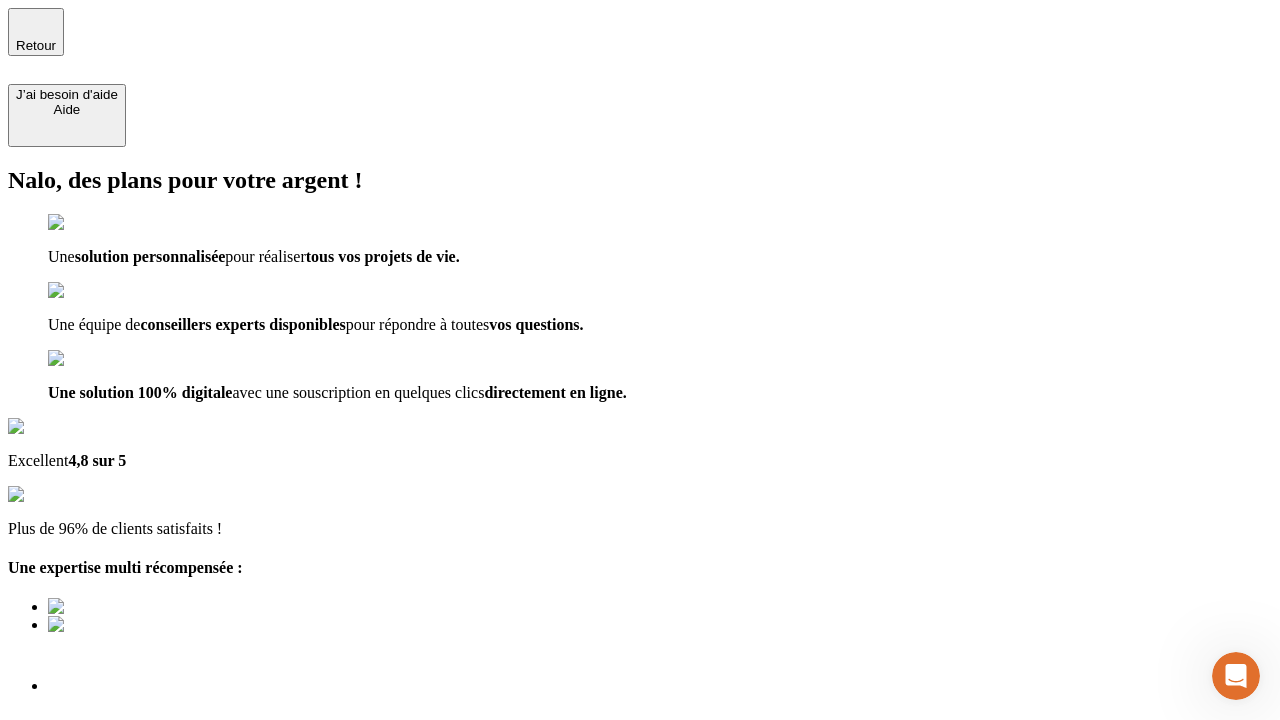 type on "[EMAIL_ADDRESS][DOMAIN_NAME]" 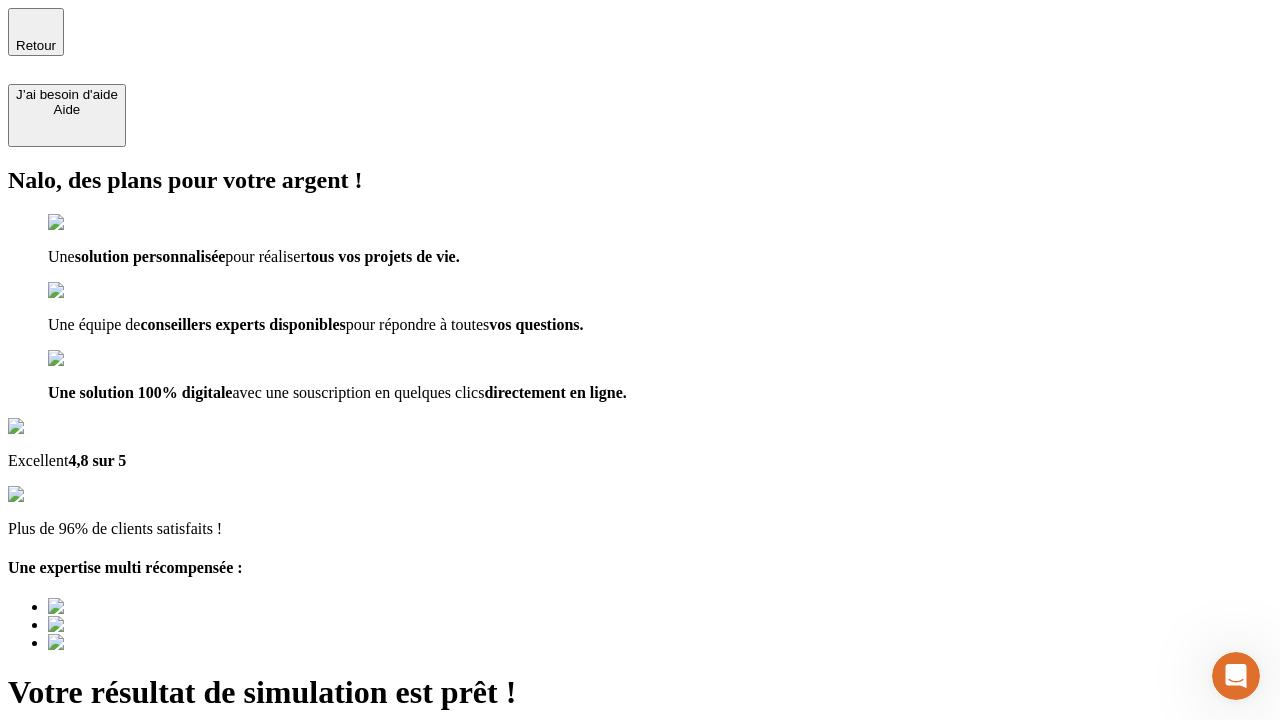 click on "Découvrir ma simulation" at bounding box center [87, 847] 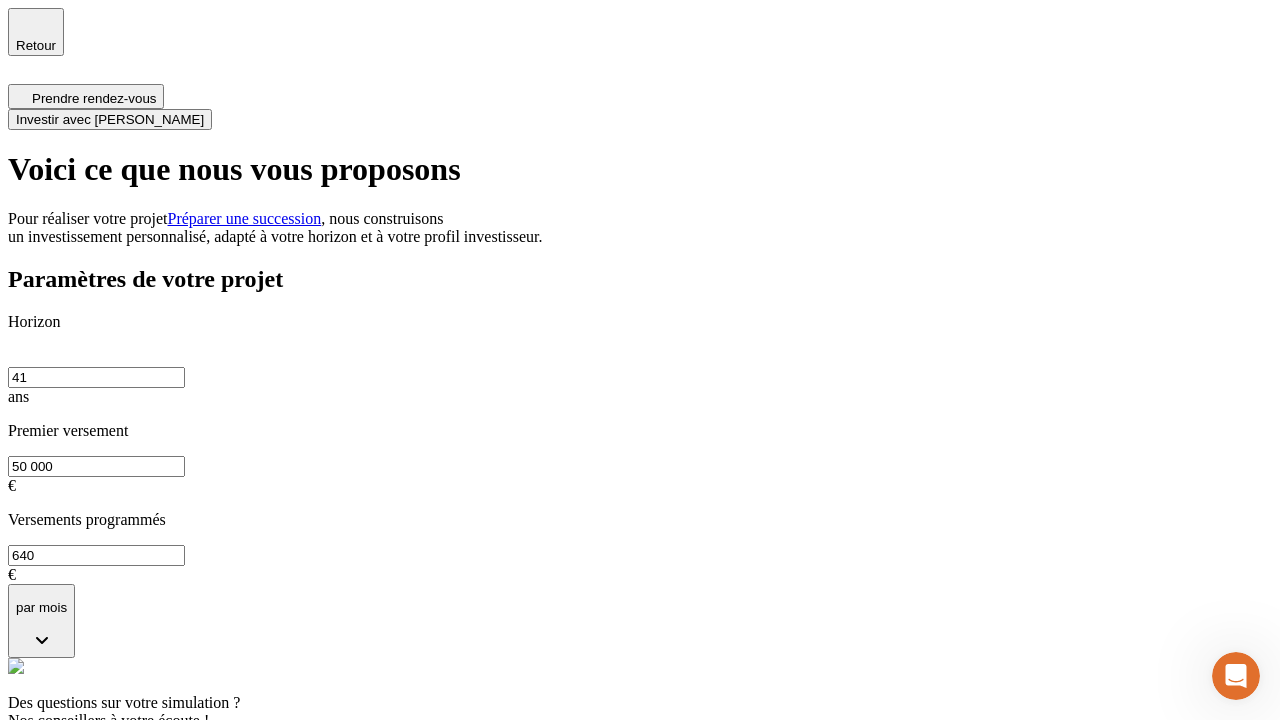 click on "Investir avec [PERSON_NAME]" at bounding box center [110, 119] 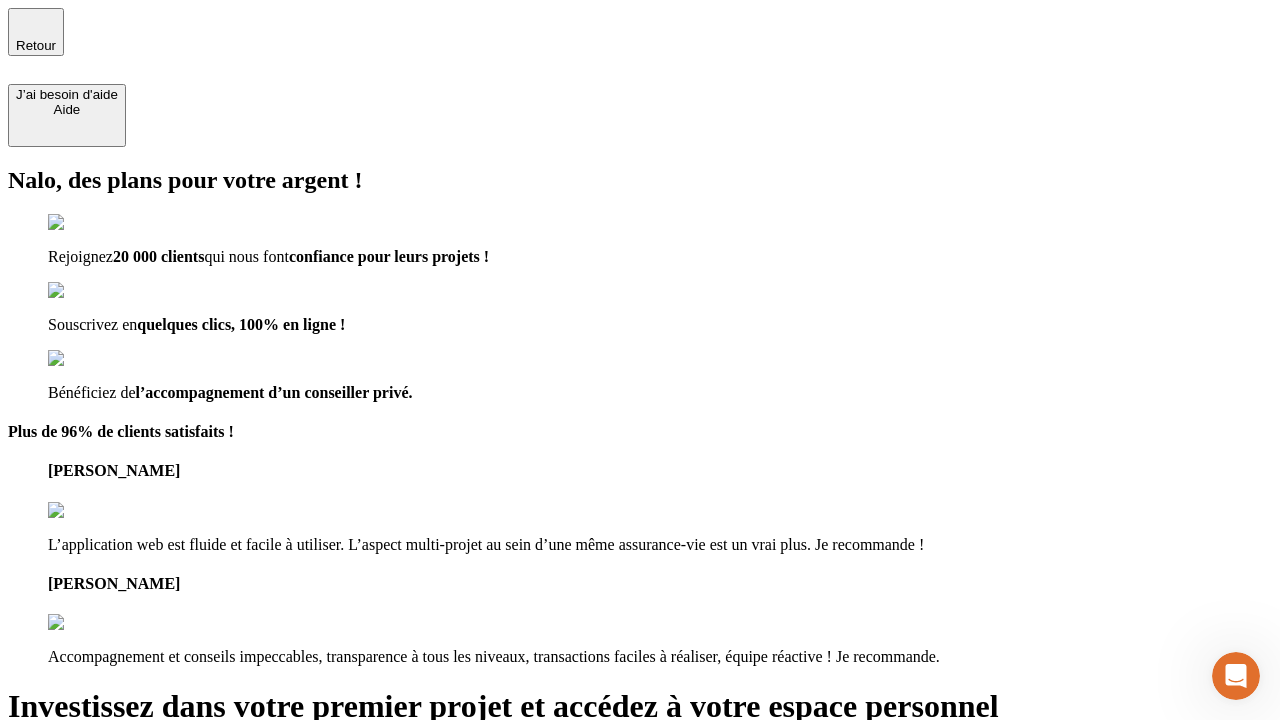 type on "[EMAIL_ADDRESS][DOMAIN_NAME]" 